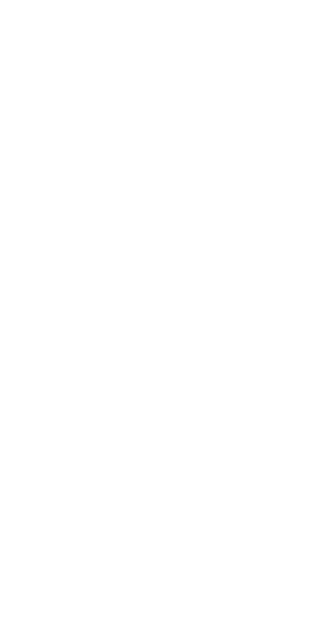 scroll, scrollTop: 0, scrollLeft: 0, axis: both 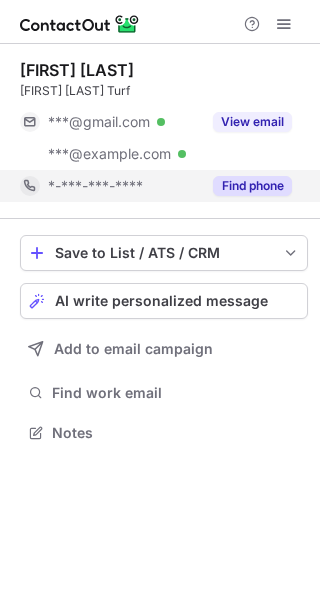 click on "Find phone" at bounding box center (252, 186) 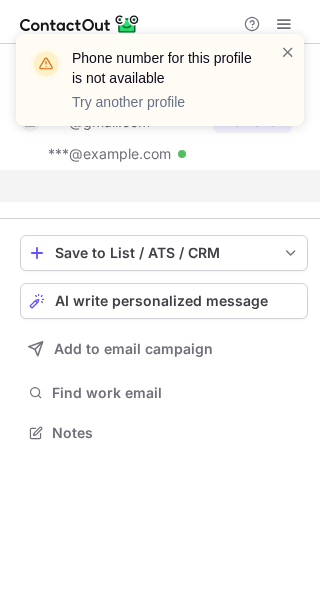 scroll, scrollTop: 386, scrollLeft: 320, axis: both 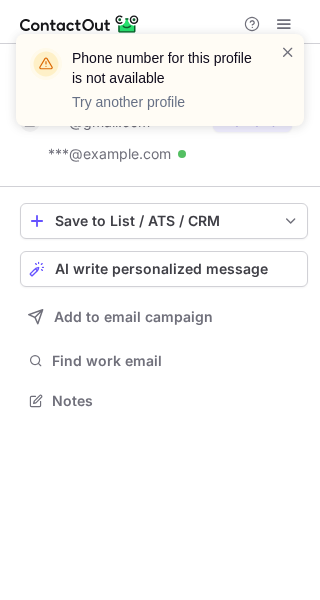click on "John Chand Sales Executive at George Davies Turf ***@gmail.com Verified ***@georgedaviesturf.co.uk Verified View email" at bounding box center (164, 115) 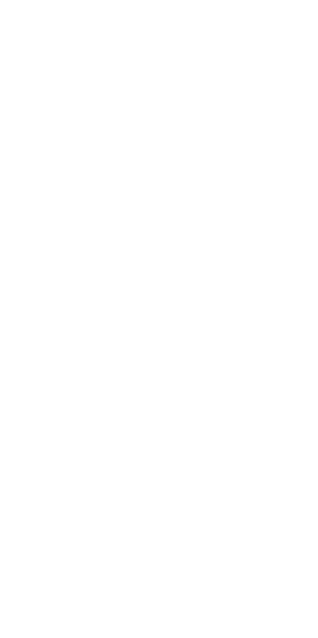 scroll, scrollTop: 0, scrollLeft: 0, axis: both 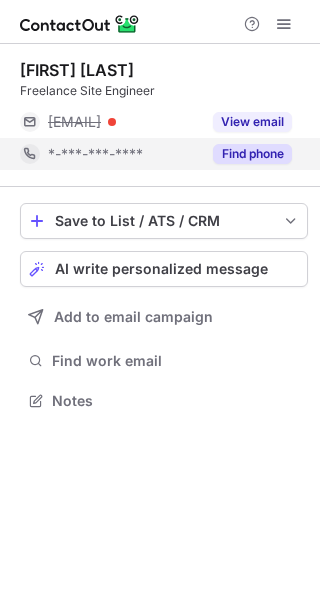 click on "Find phone" at bounding box center (252, 154) 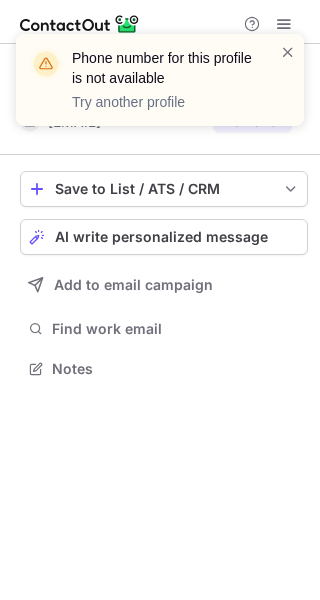scroll, scrollTop: 354, scrollLeft: 320, axis: both 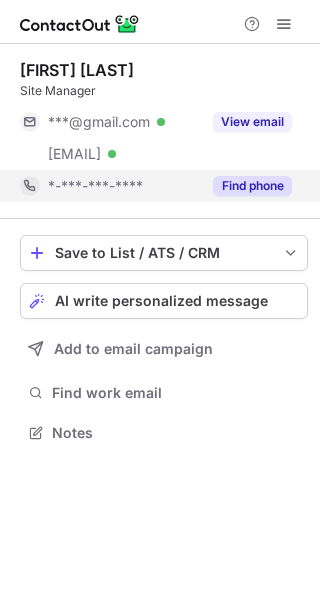 click on "Find phone" at bounding box center [252, 186] 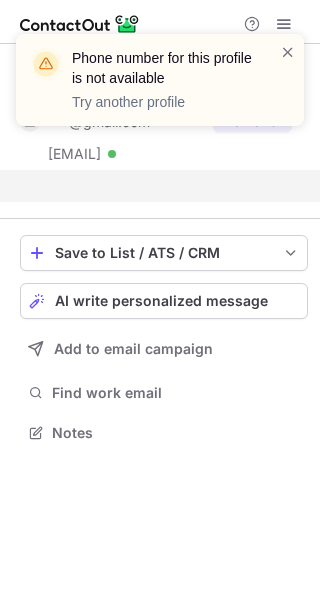 scroll, scrollTop: 386, scrollLeft: 320, axis: both 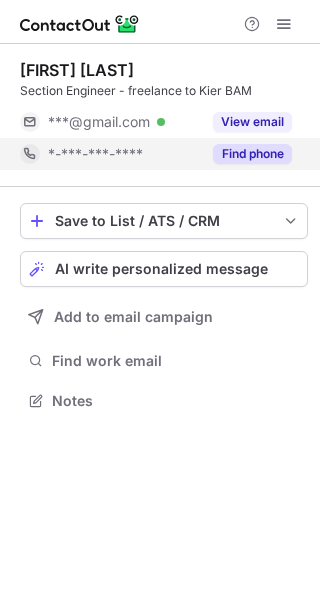 click on "Find phone" at bounding box center (252, 154) 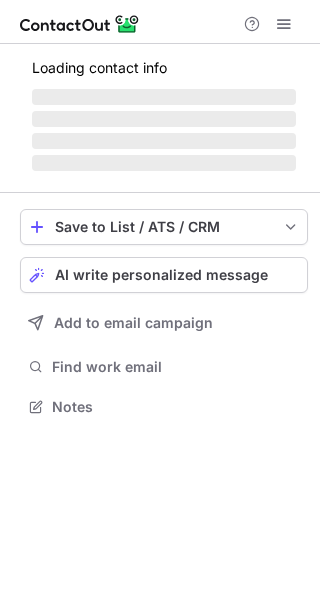 scroll, scrollTop: 0, scrollLeft: 0, axis: both 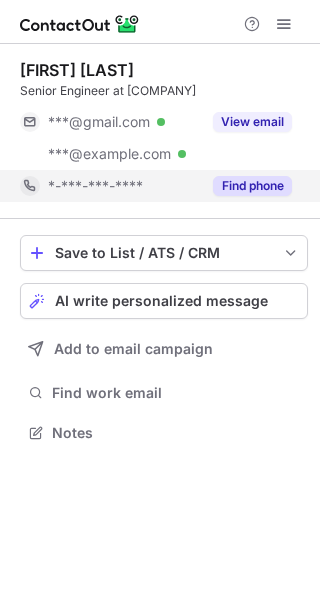 click on "Find phone" at bounding box center (252, 186) 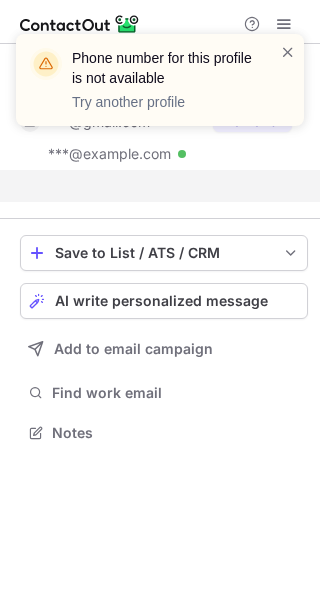 scroll, scrollTop: 386, scrollLeft: 320, axis: both 